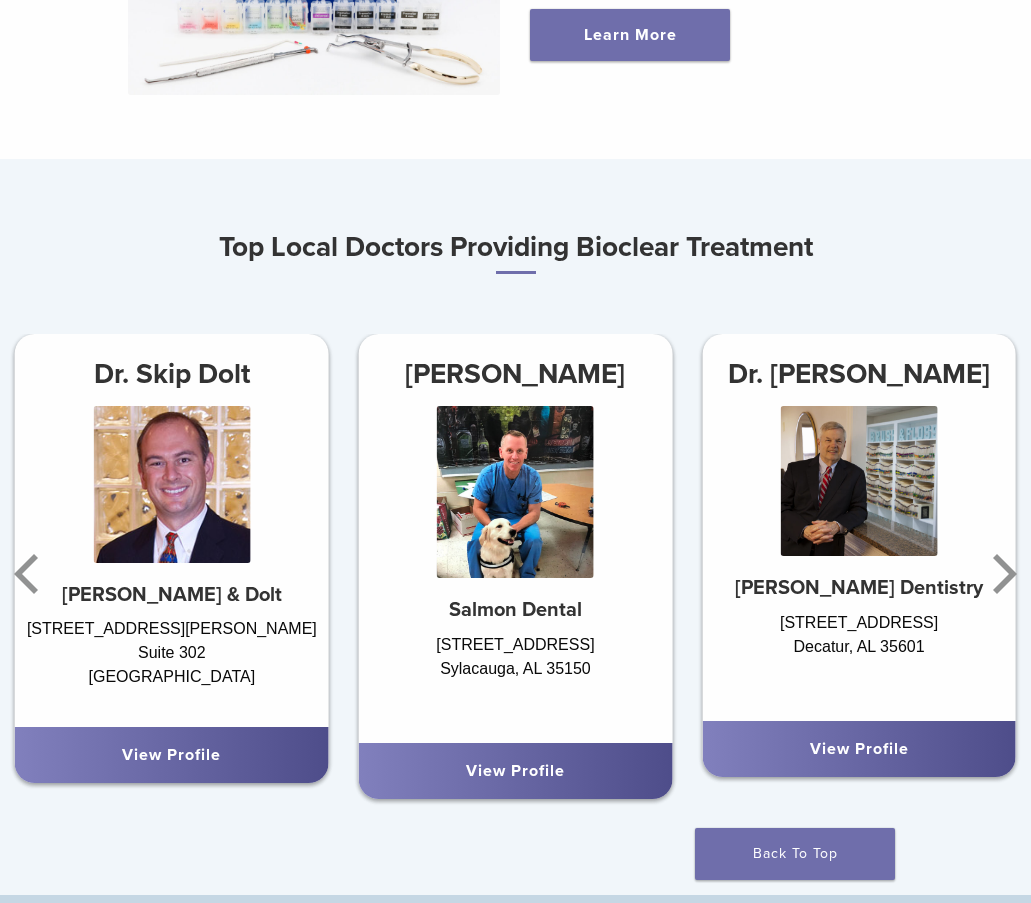 scroll, scrollTop: 800, scrollLeft: 0, axis: vertical 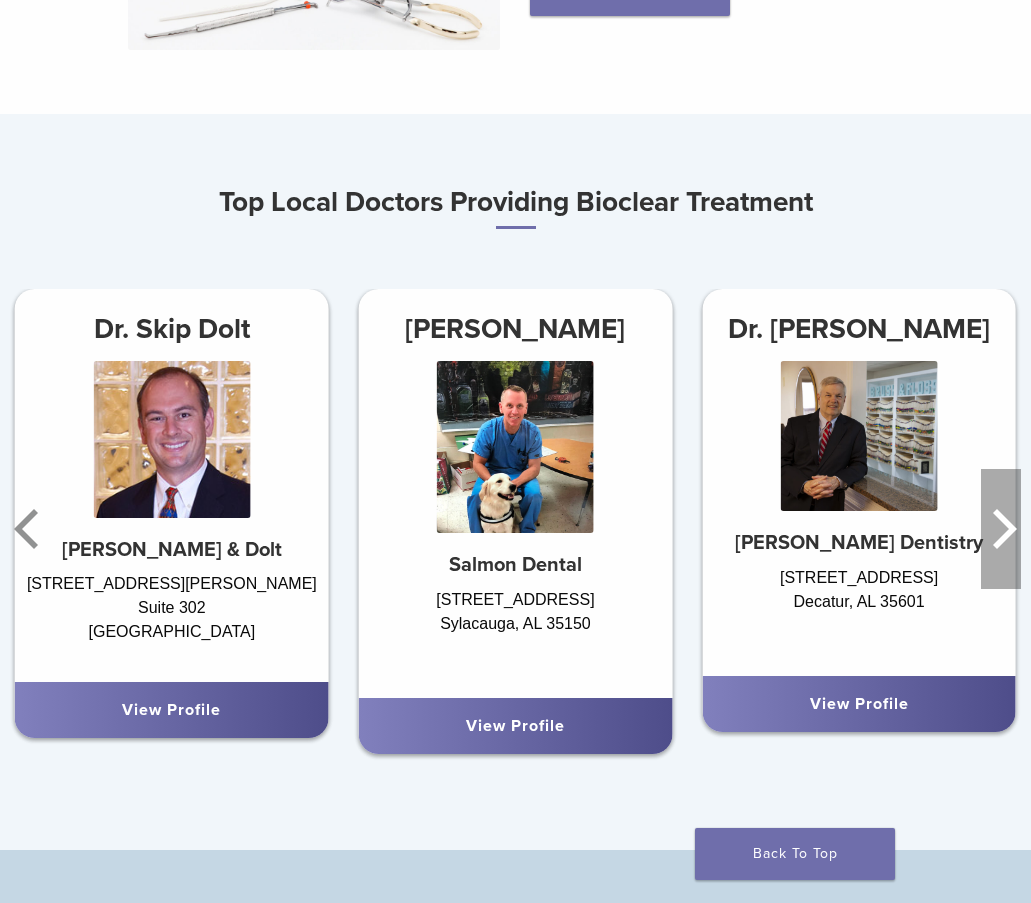 click 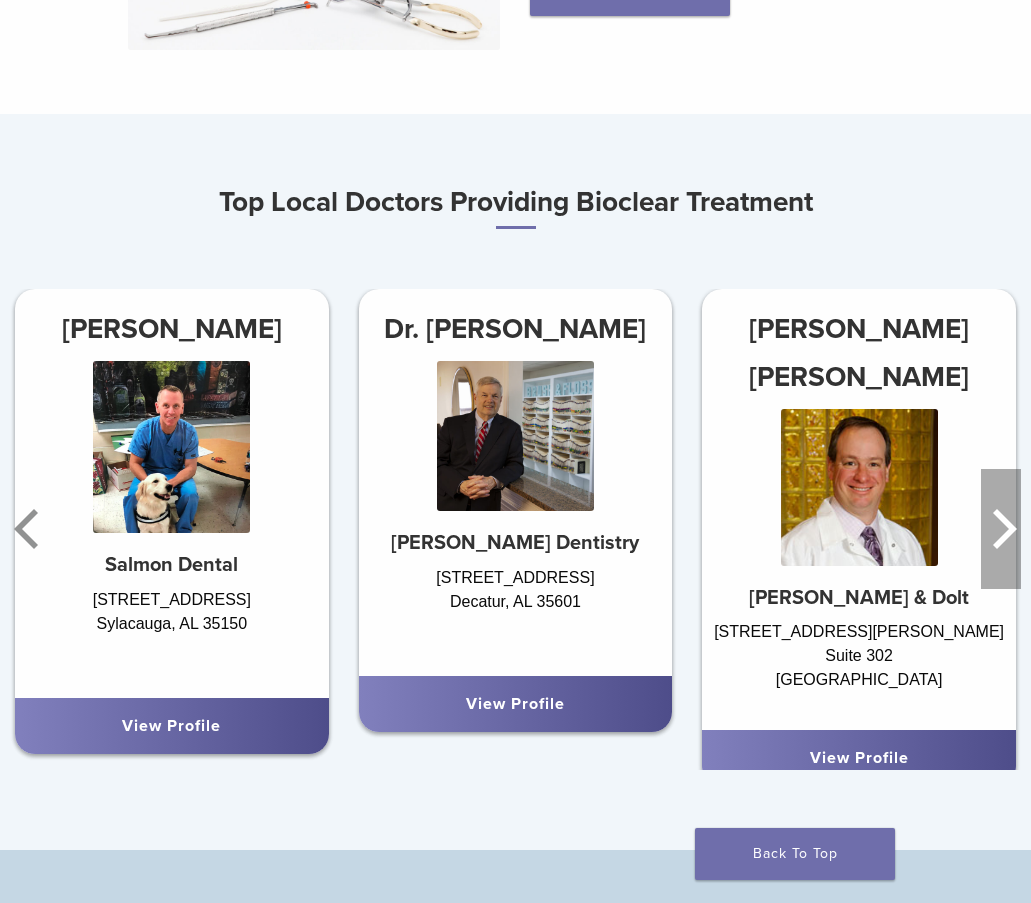click 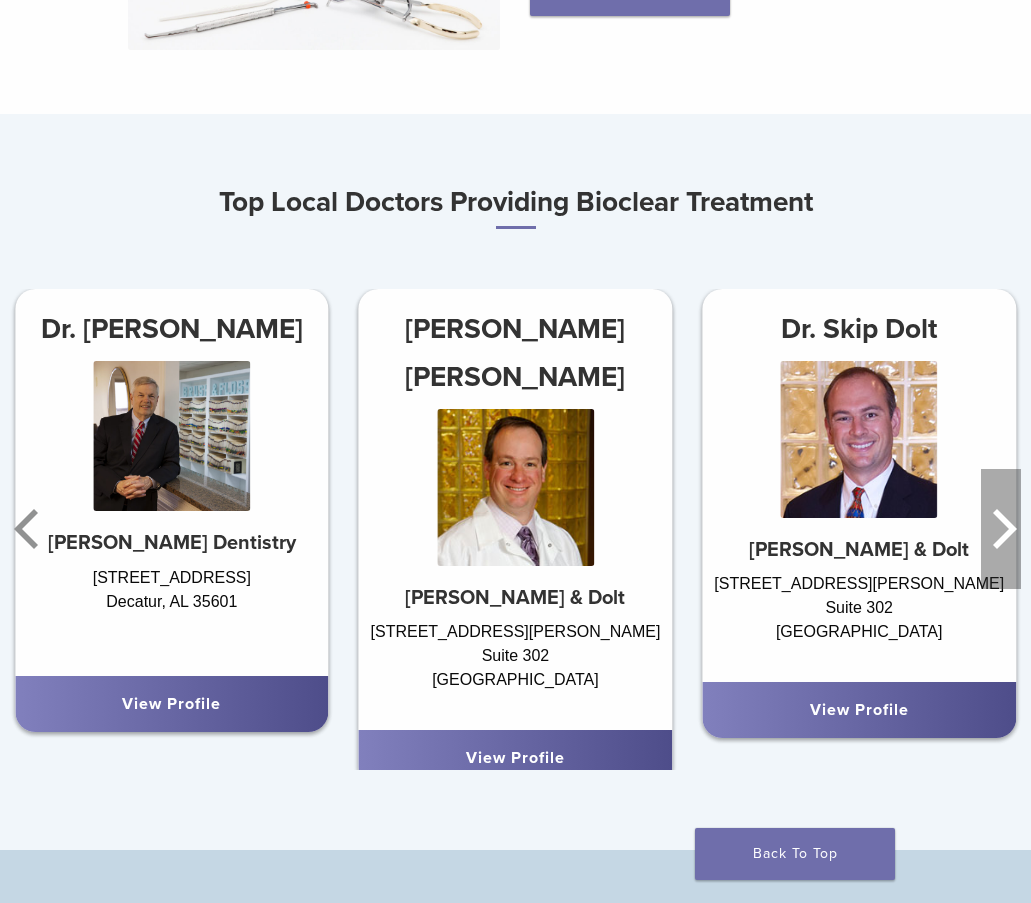 click 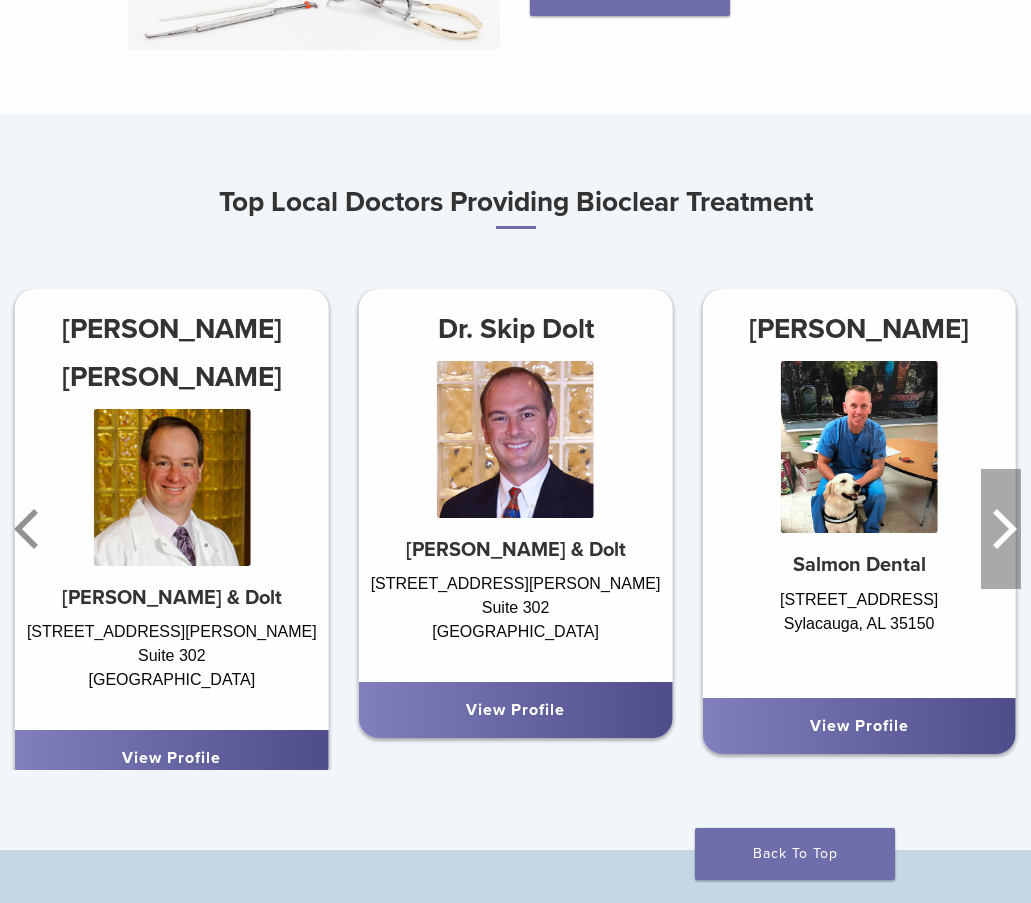 click 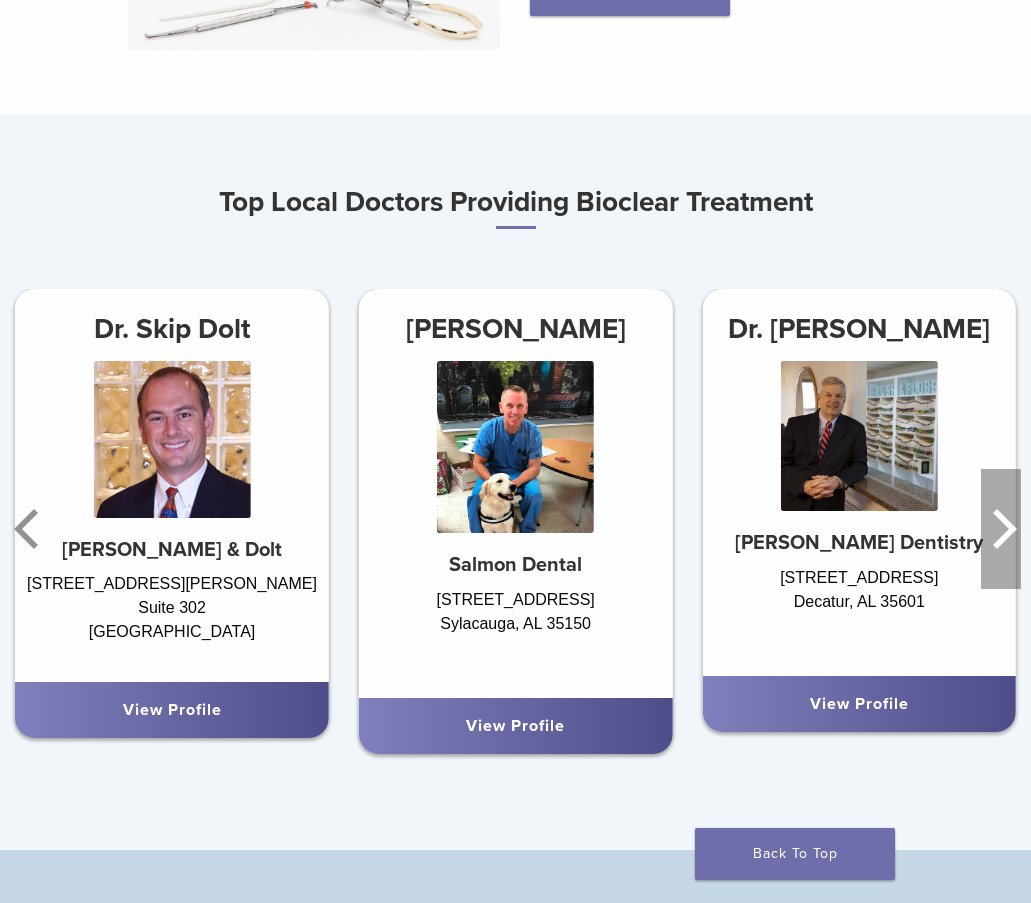 click 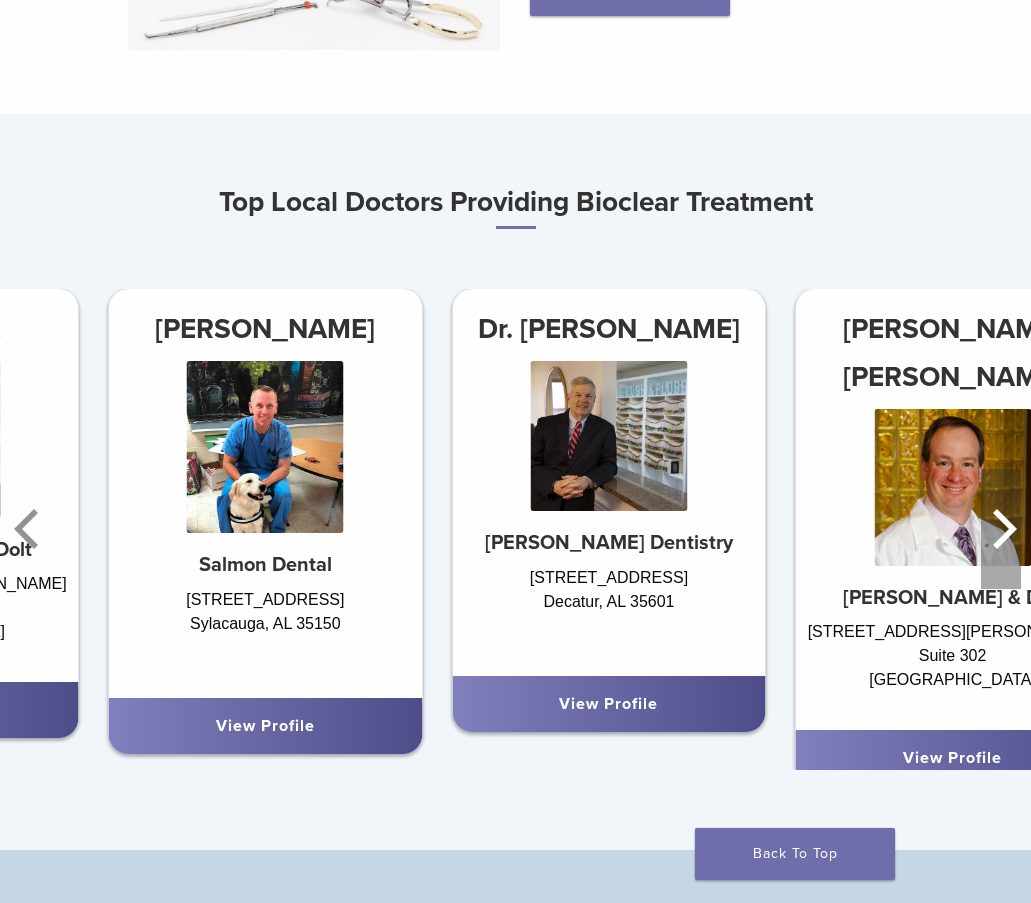 click 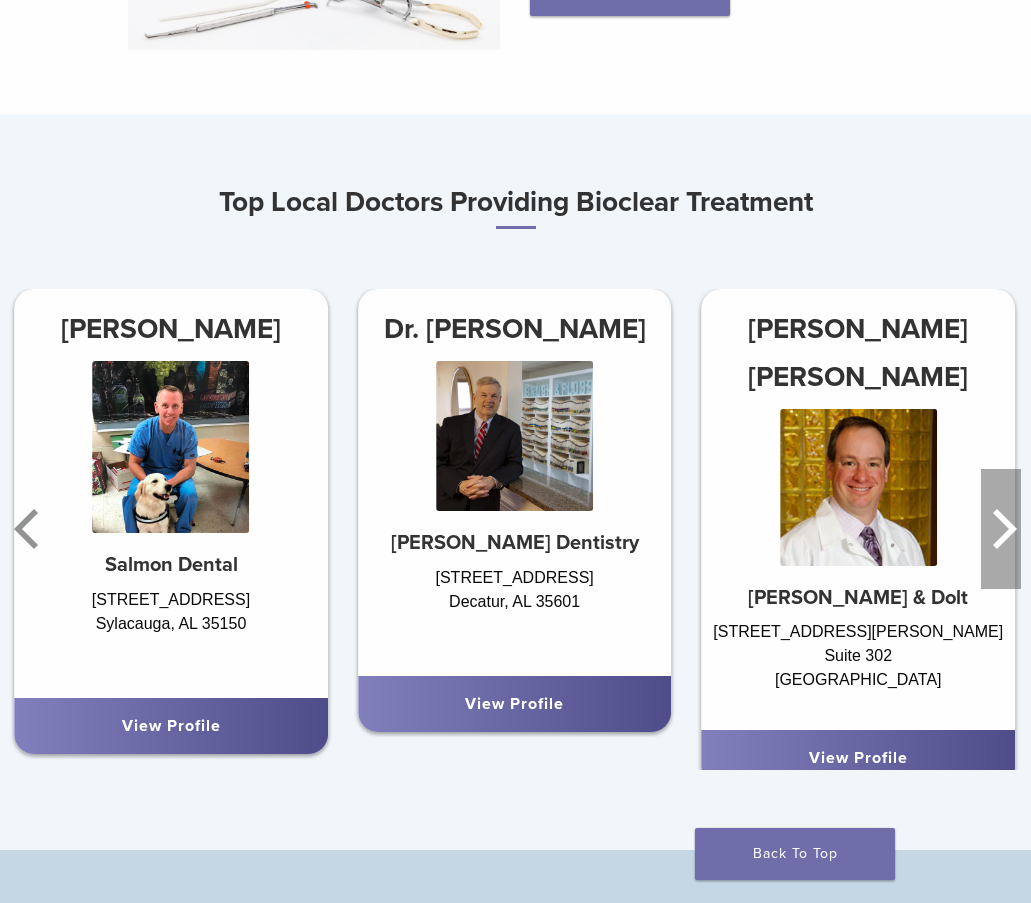 click 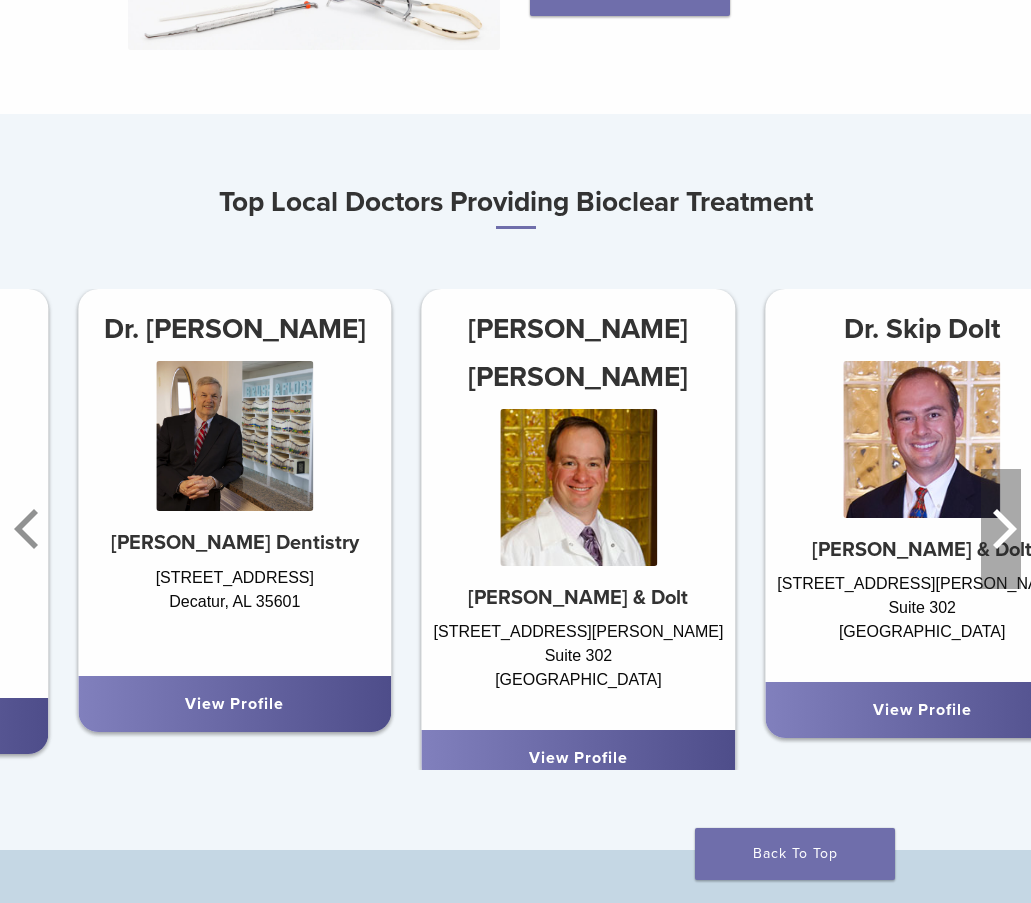 click 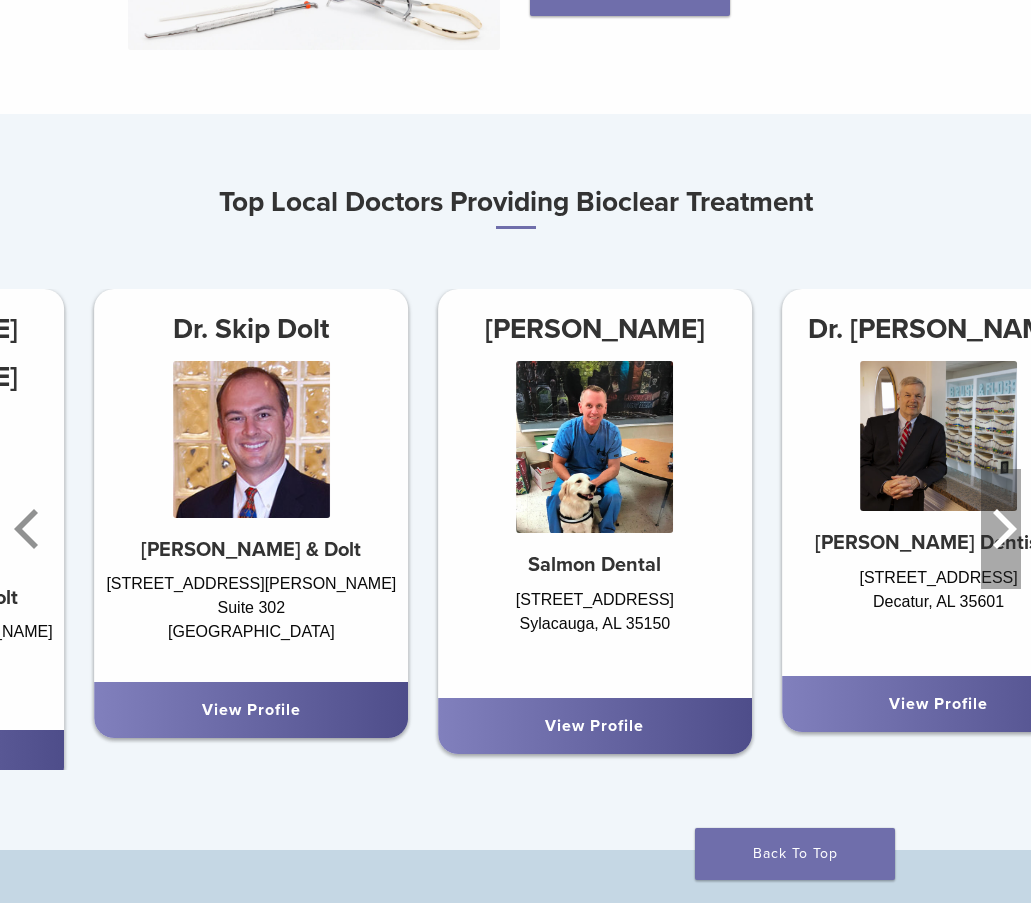 click 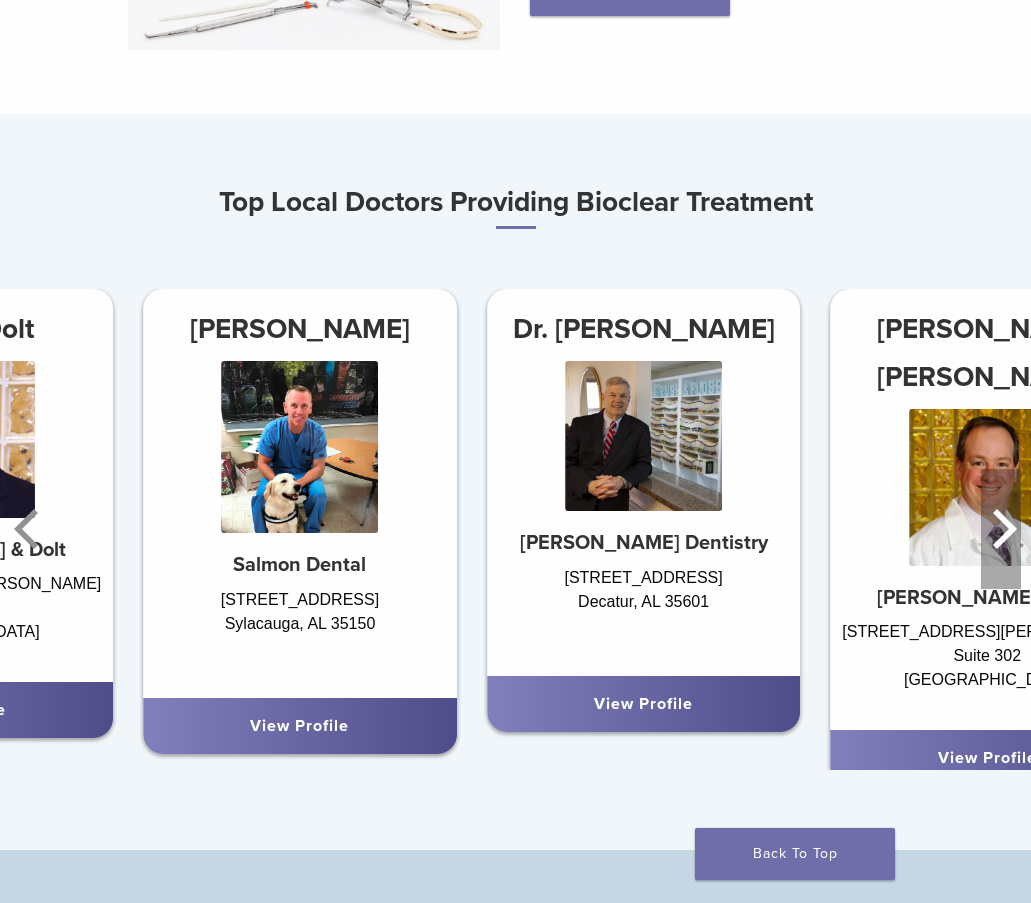 click 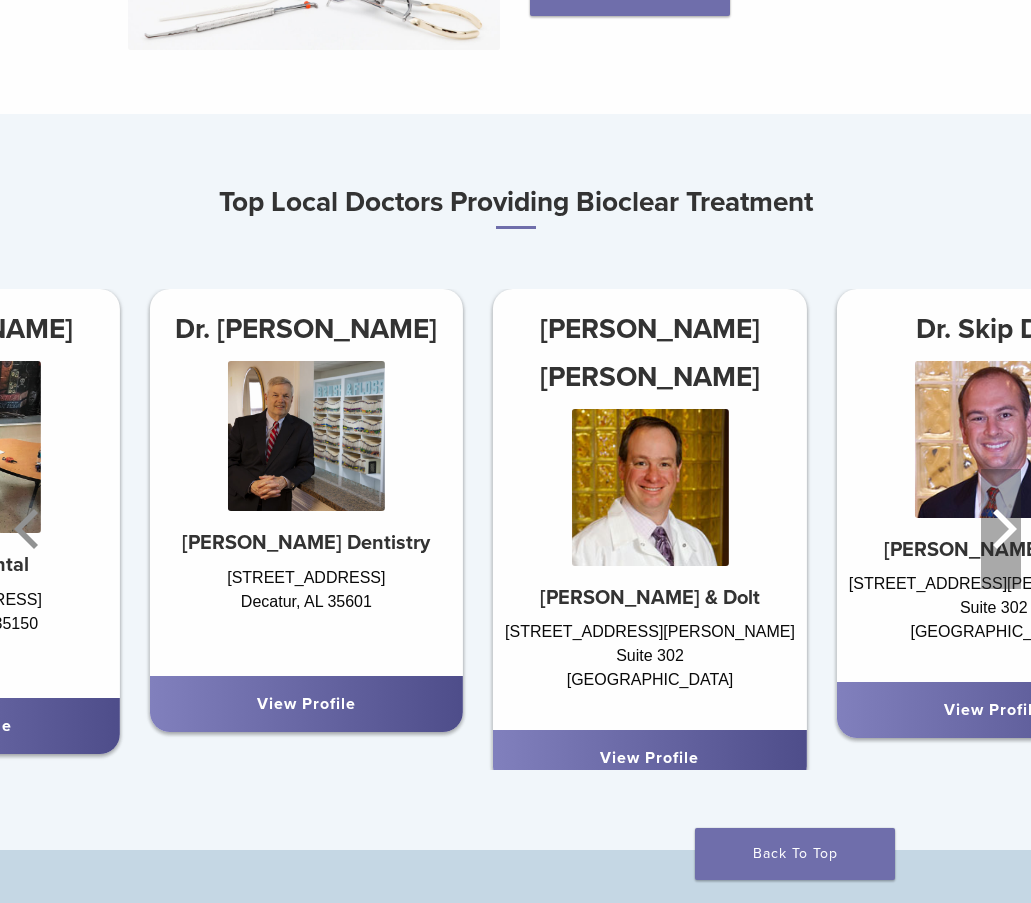 click 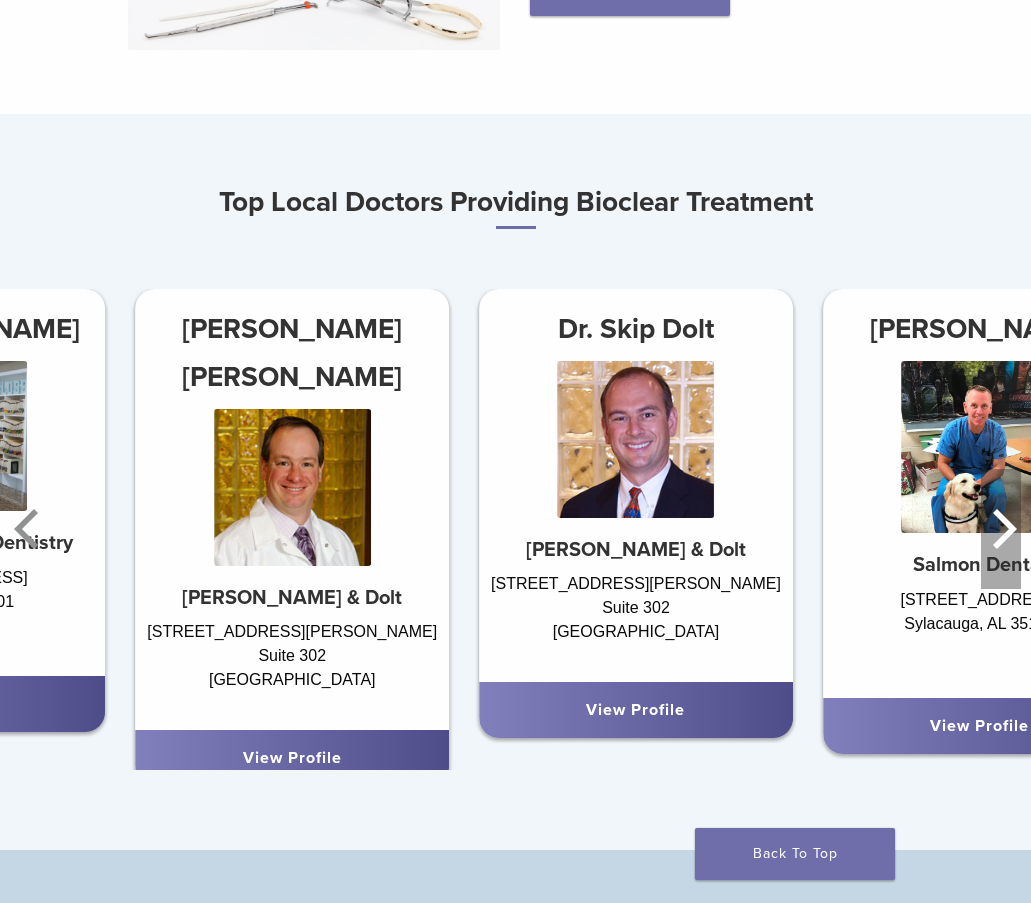 click 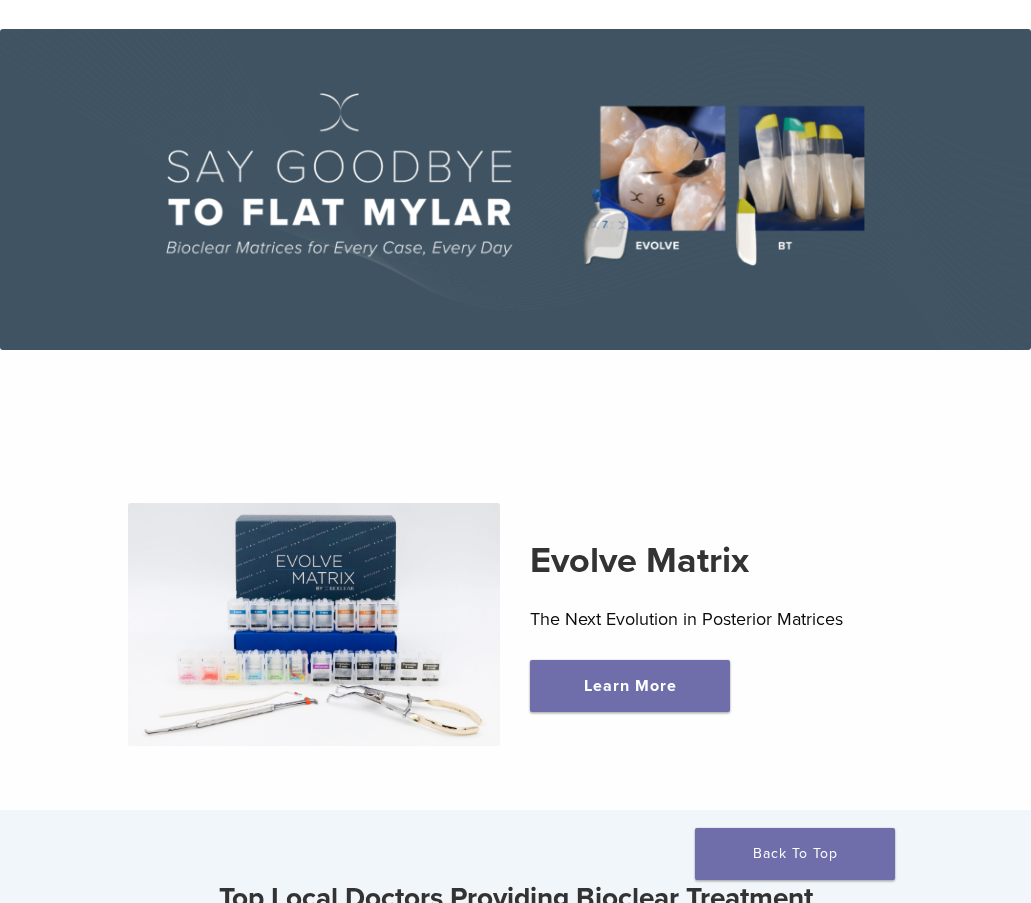 scroll, scrollTop: 0, scrollLeft: 0, axis: both 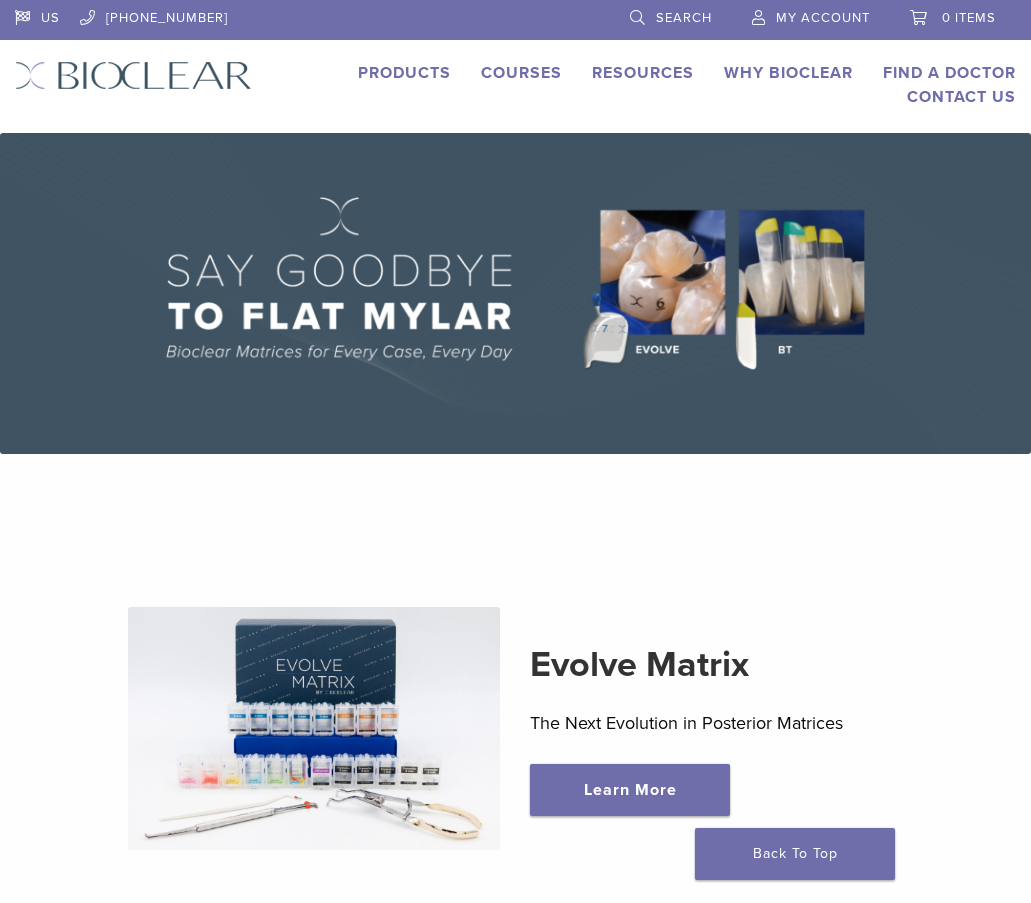click on "Courses" at bounding box center [521, 73] 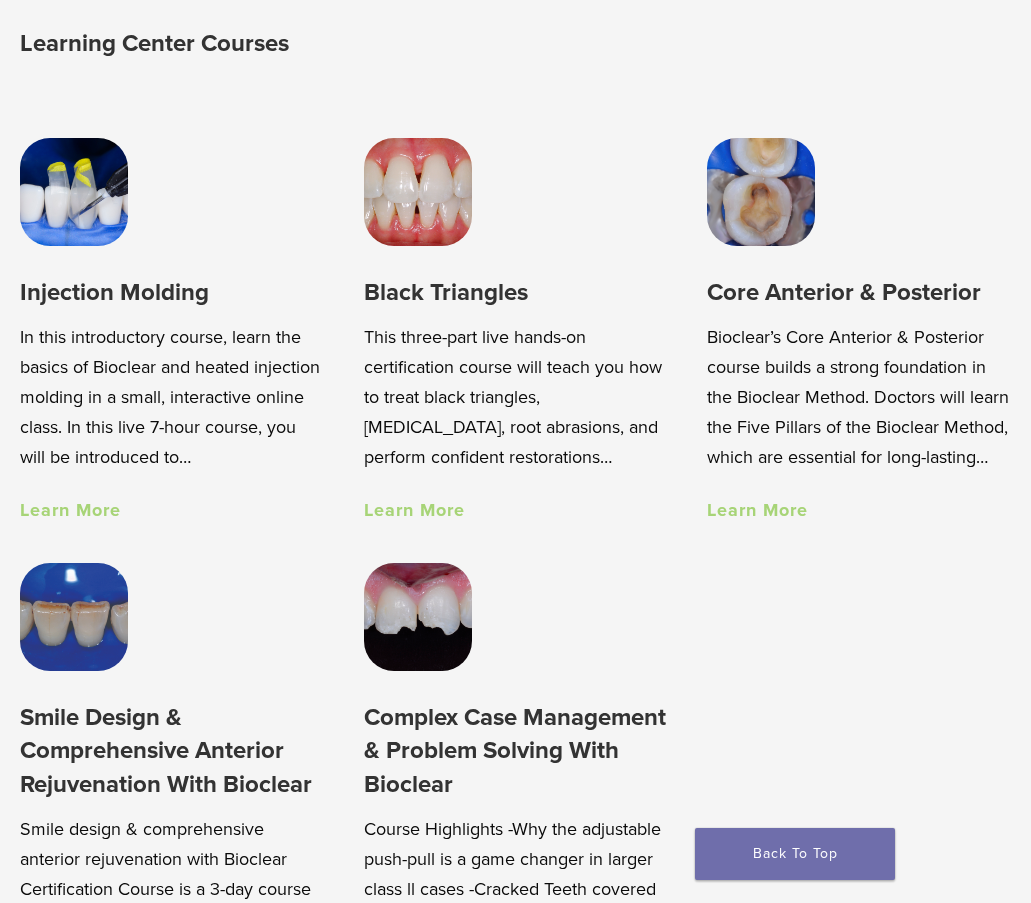 scroll, scrollTop: 1300, scrollLeft: 0, axis: vertical 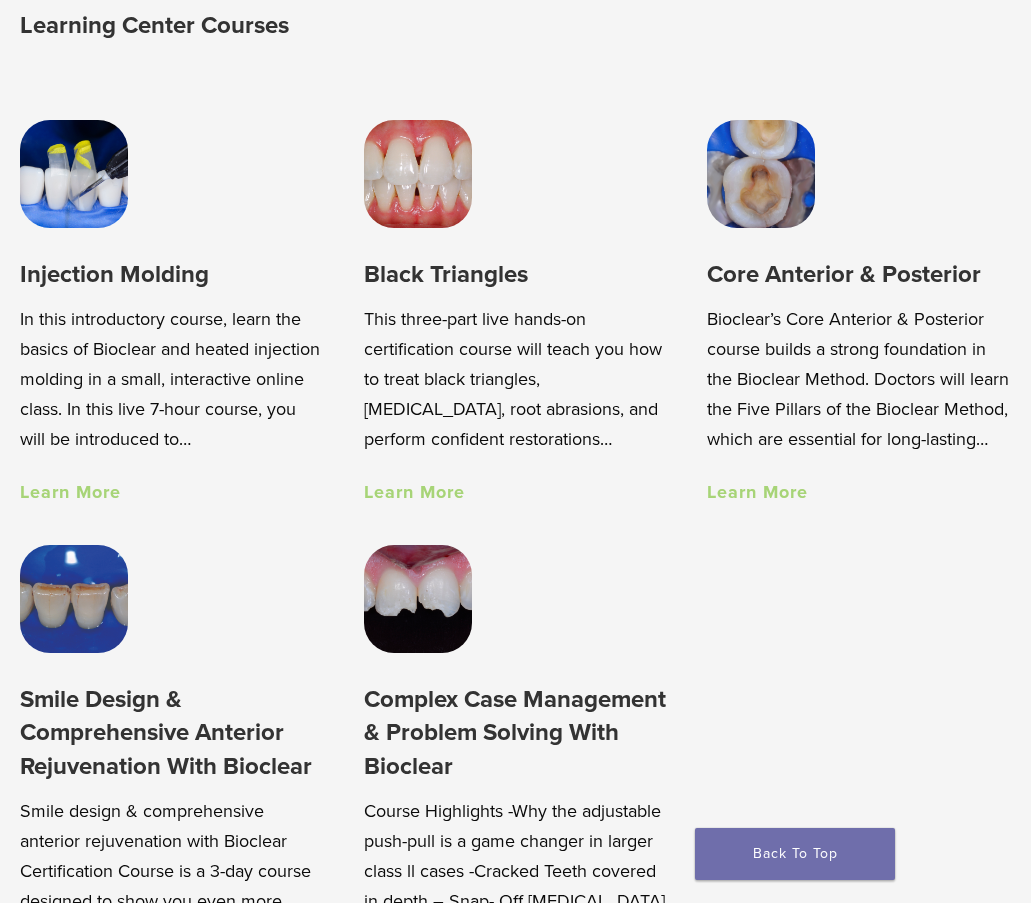 click on "Learn More" at bounding box center (70, 492) 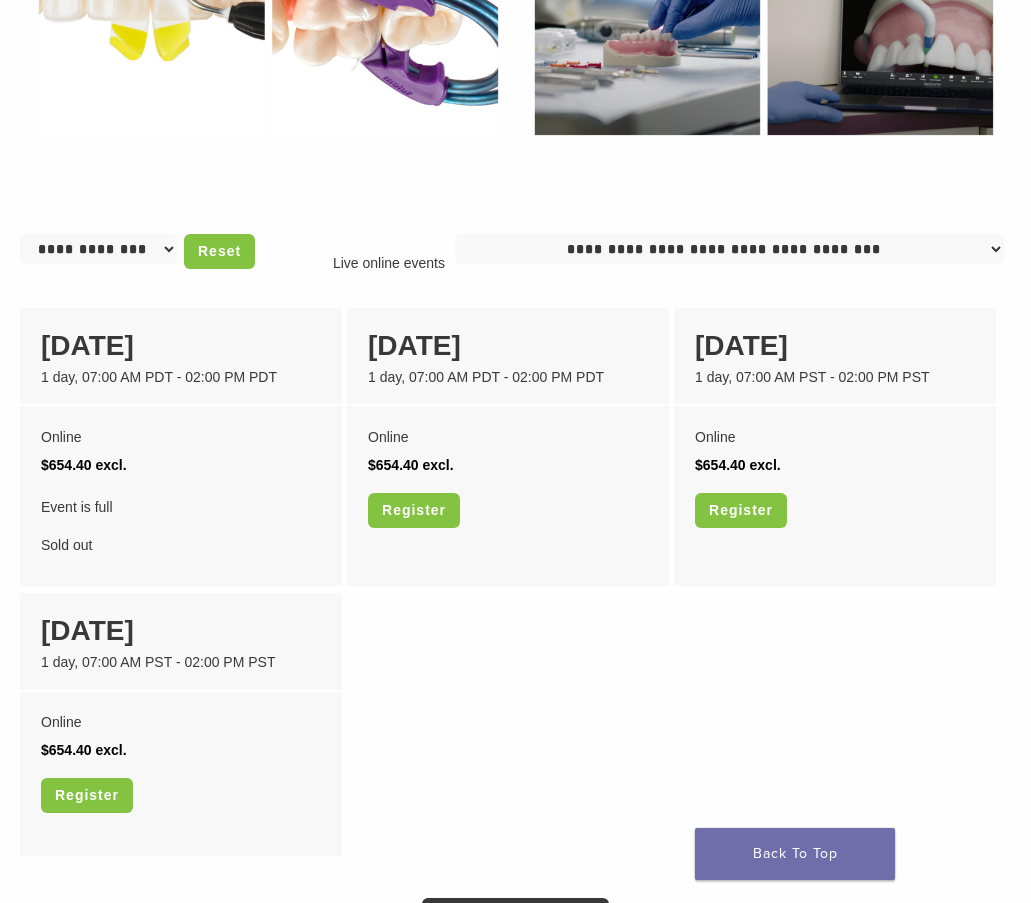scroll, scrollTop: 1500, scrollLeft: 0, axis: vertical 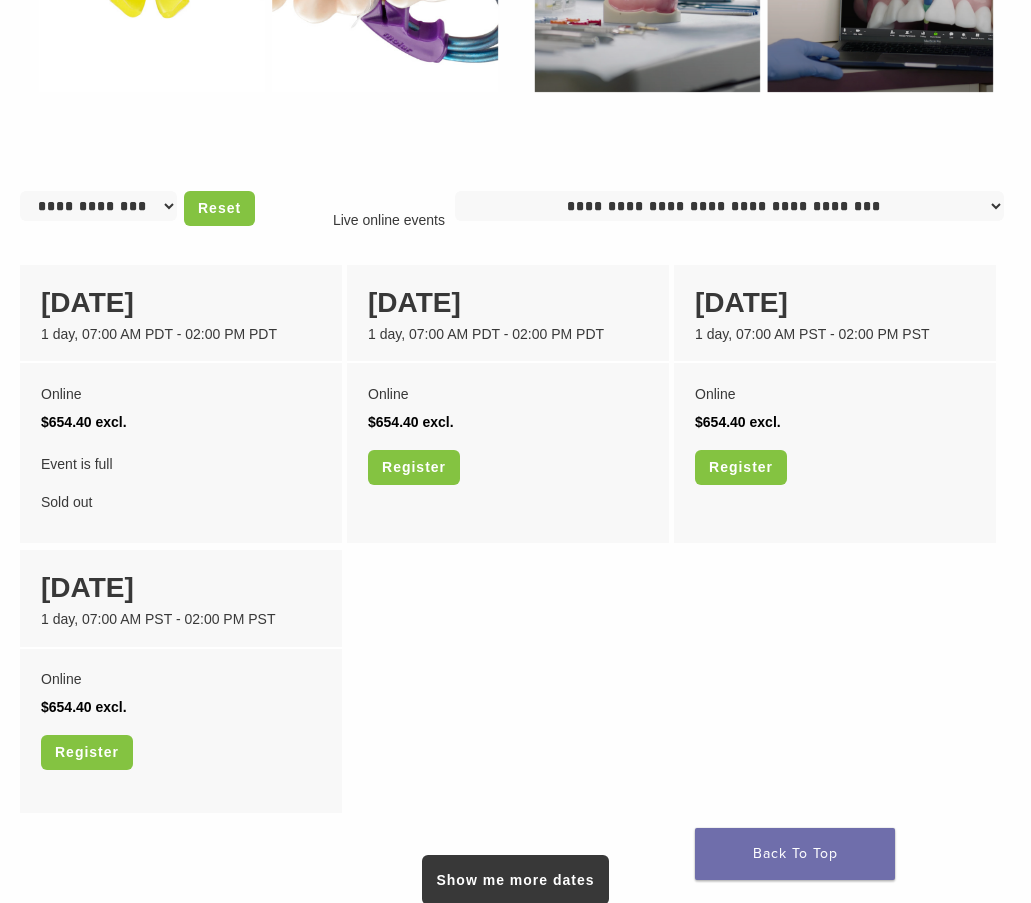 click on "Live online events" at bounding box center (389, 220) 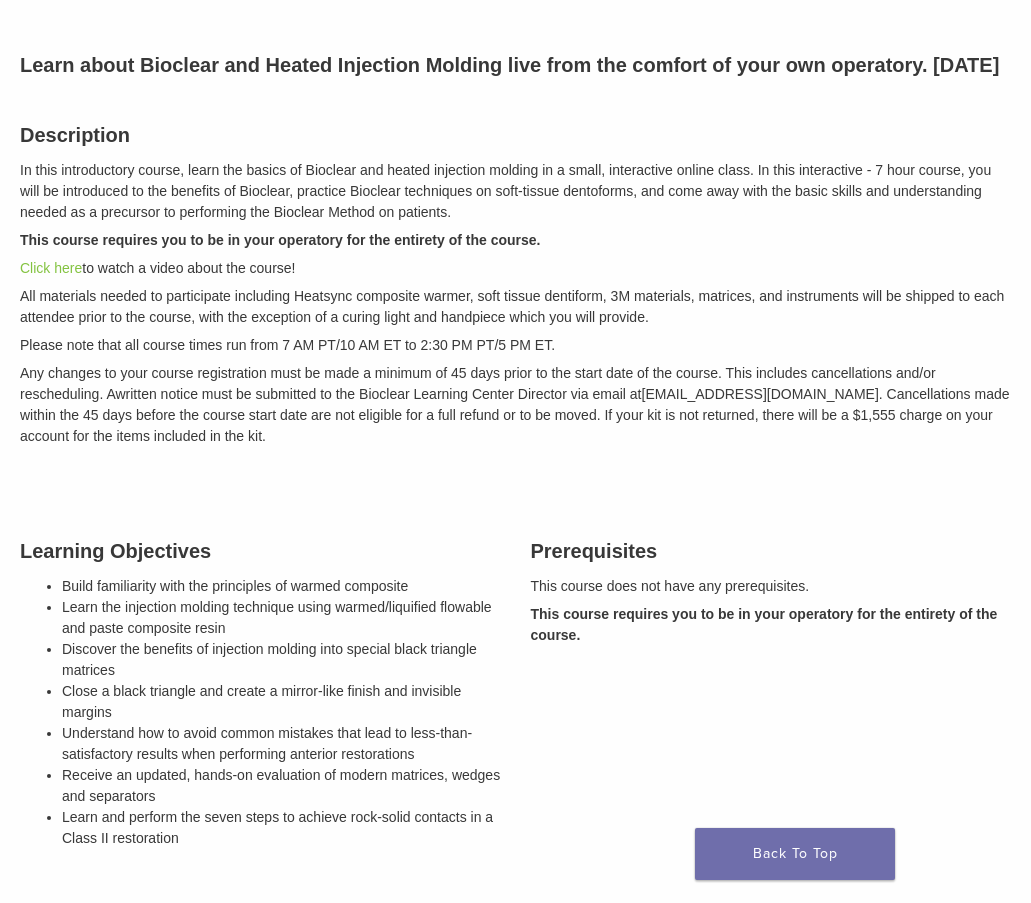 scroll, scrollTop: 0, scrollLeft: 0, axis: both 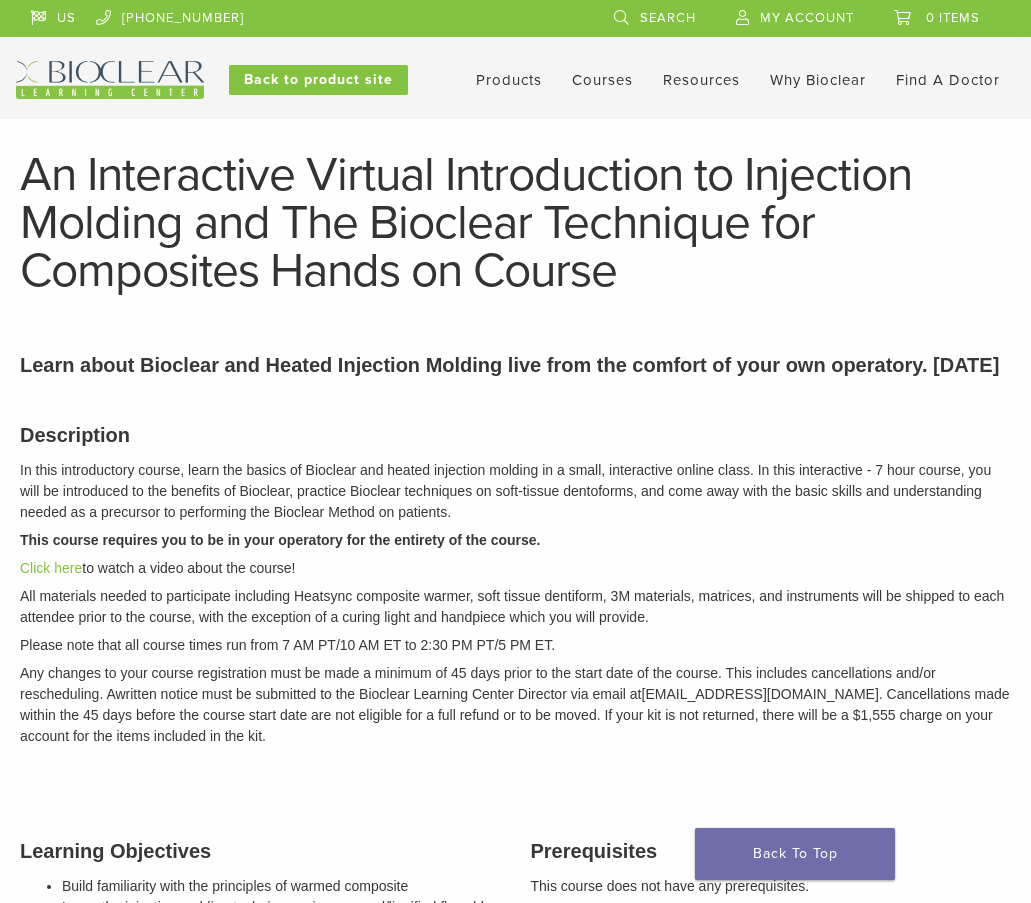 click on "Courses" at bounding box center [602, 80] 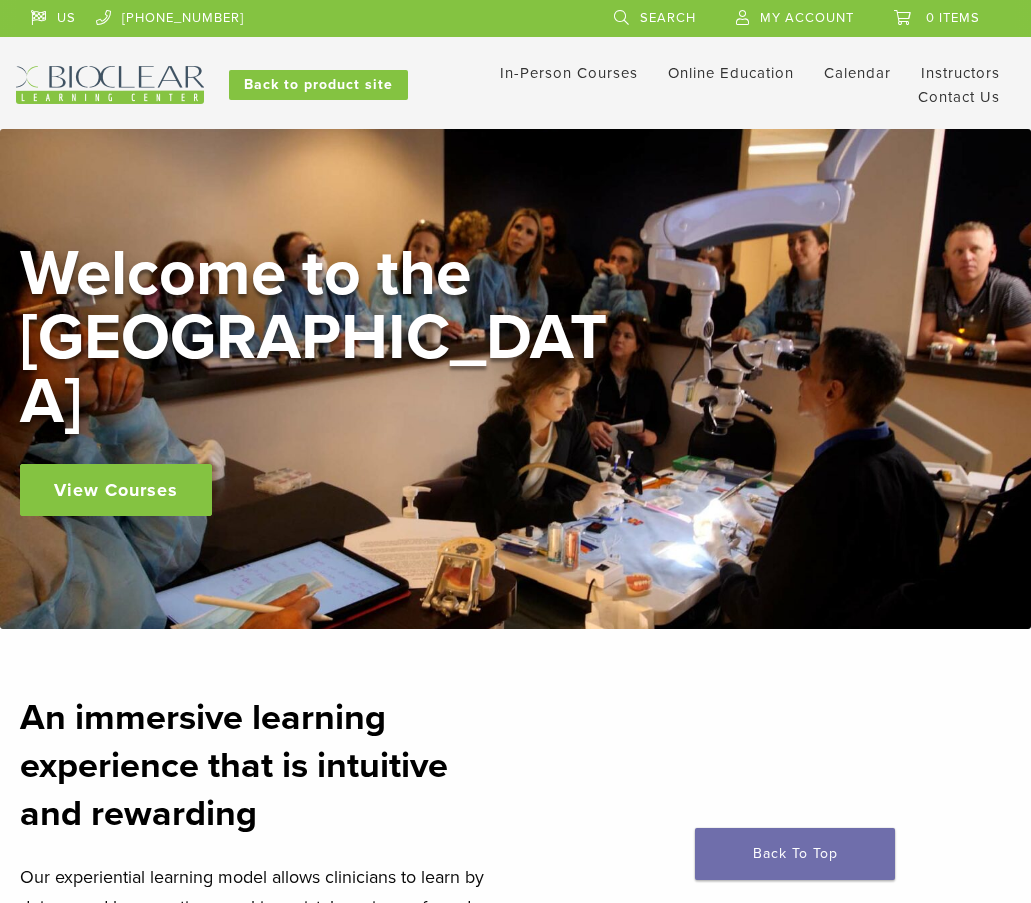 scroll, scrollTop: 0, scrollLeft: 0, axis: both 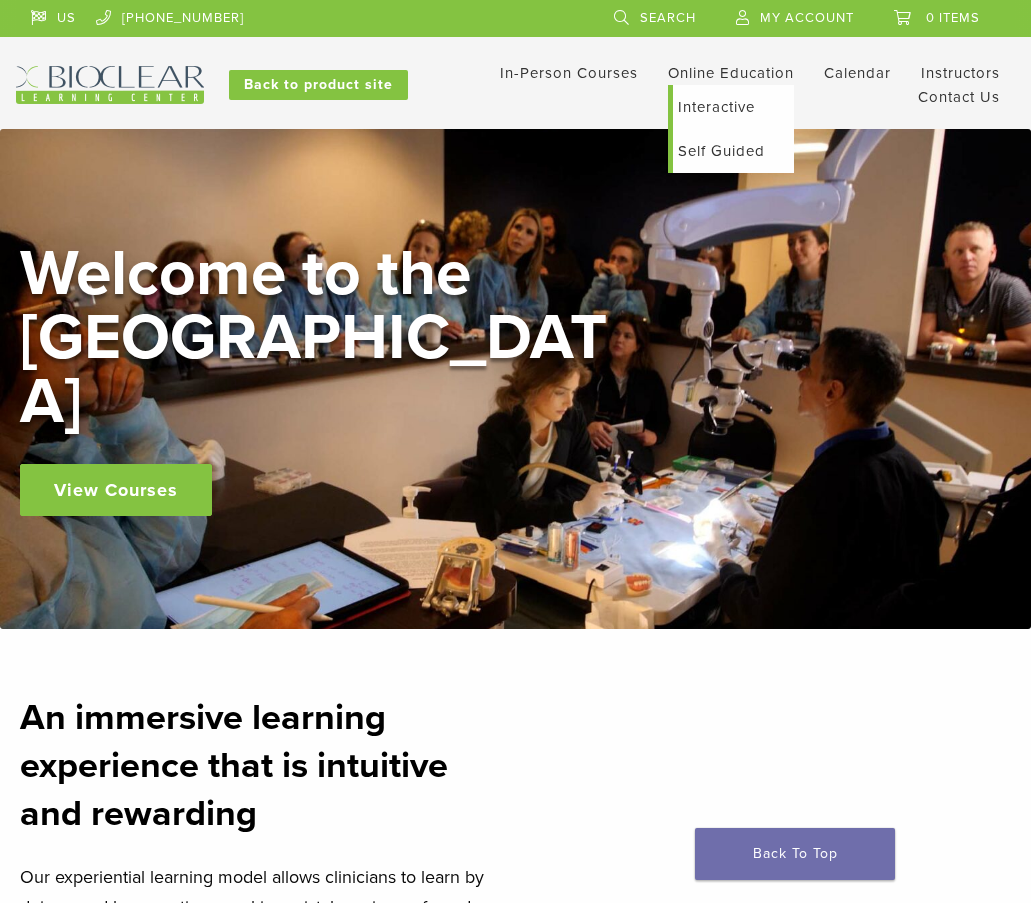 click on "Self Guided" at bounding box center [733, 151] 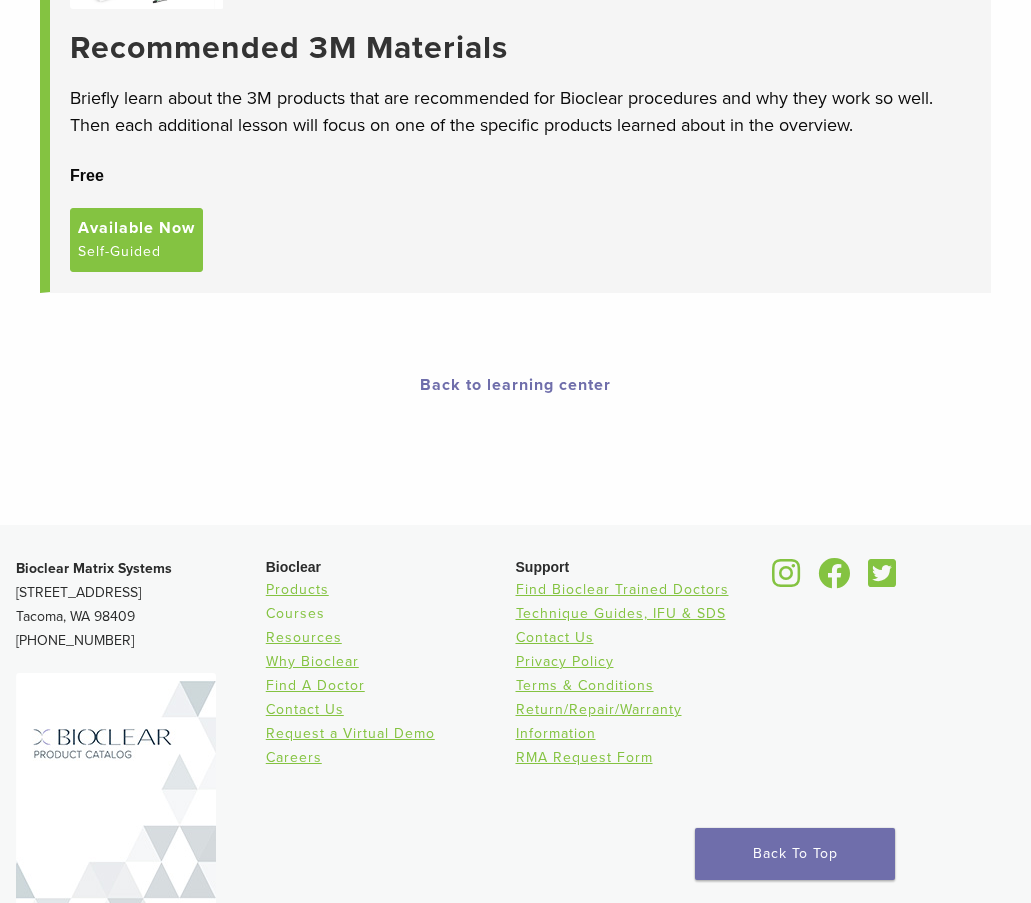 scroll, scrollTop: 0, scrollLeft: 0, axis: both 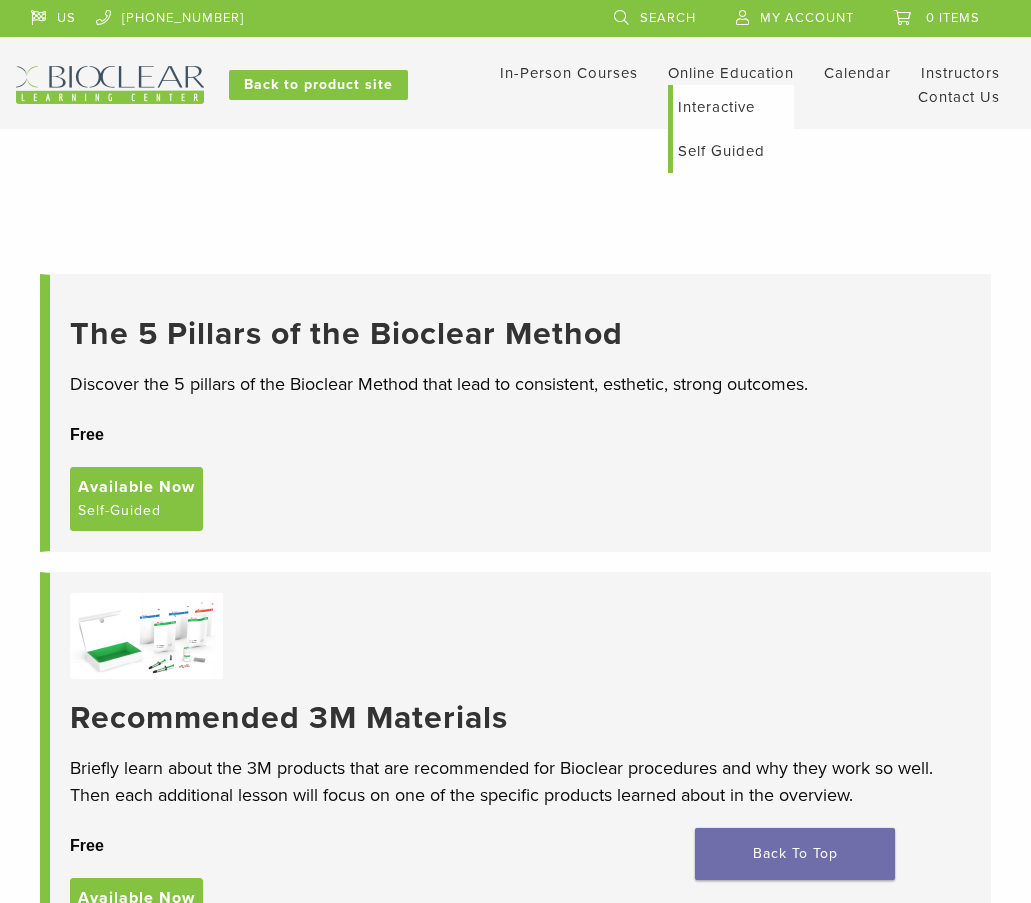 click on "Interactive" at bounding box center [733, 107] 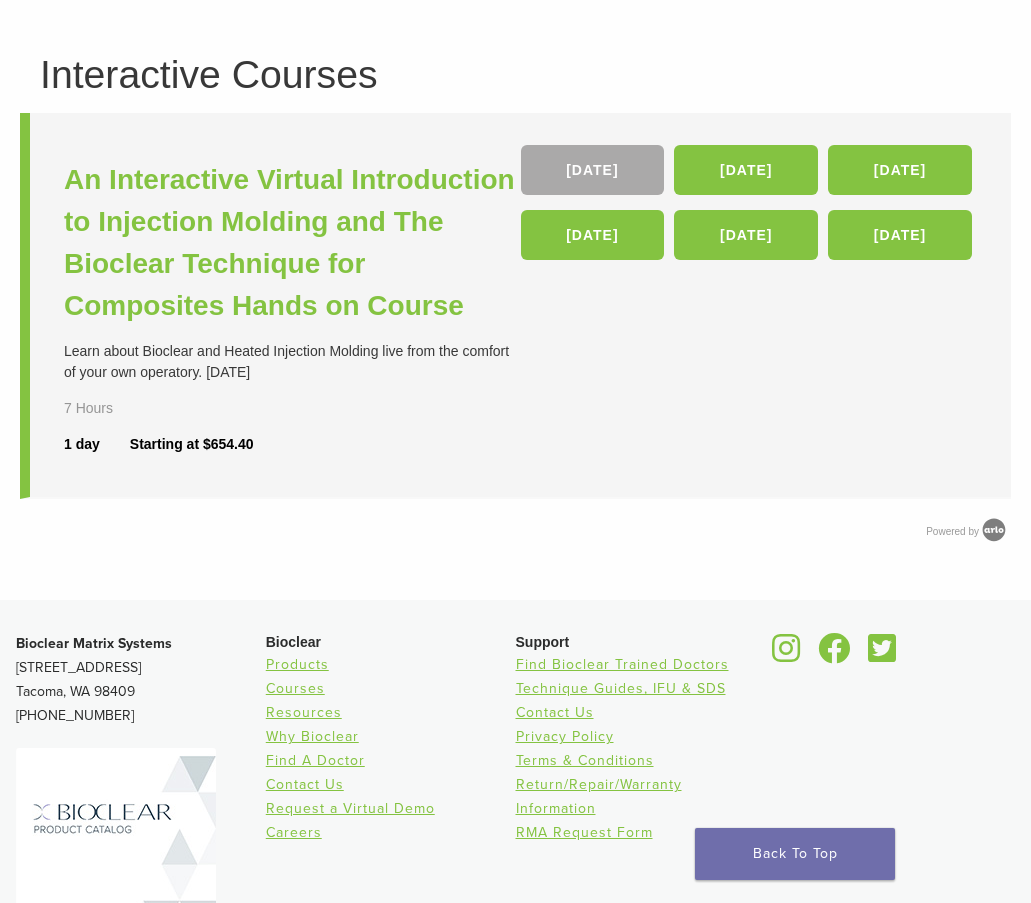 scroll, scrollTop: 200, scrollLeft: 0, axis: vertical 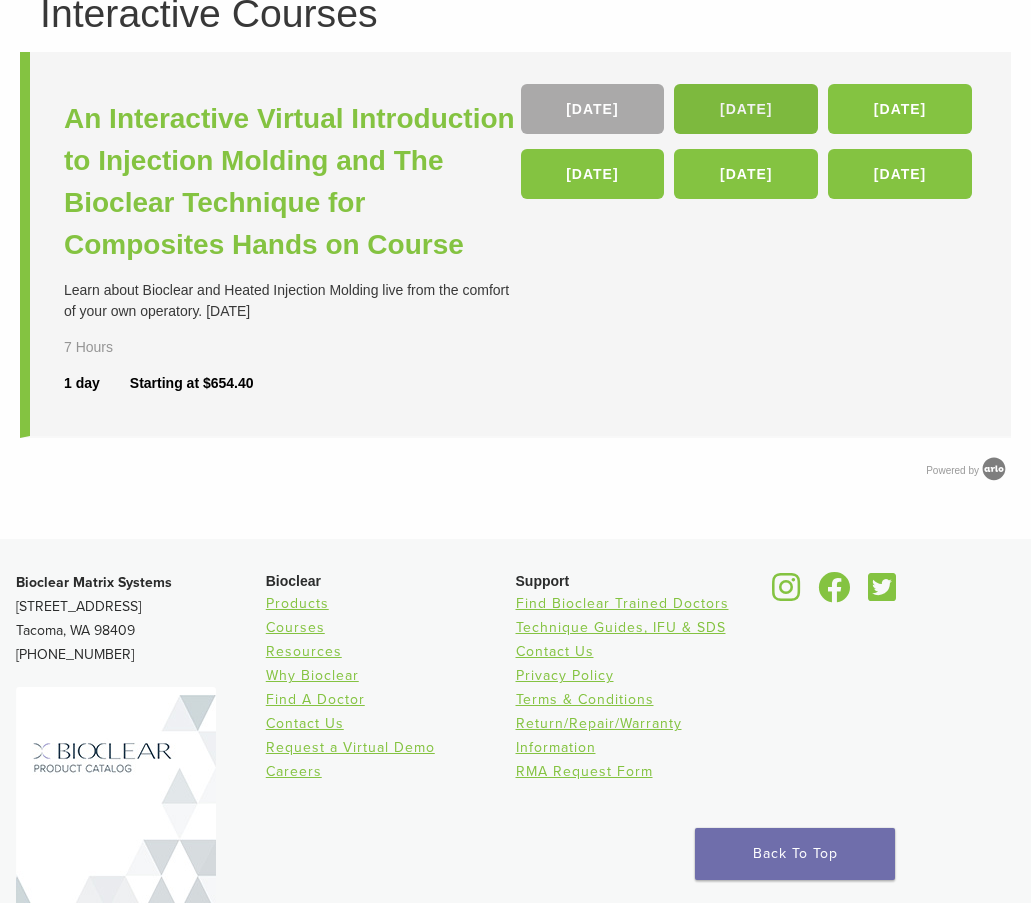 click on "[DATE]" at bounding box center [746, 109] 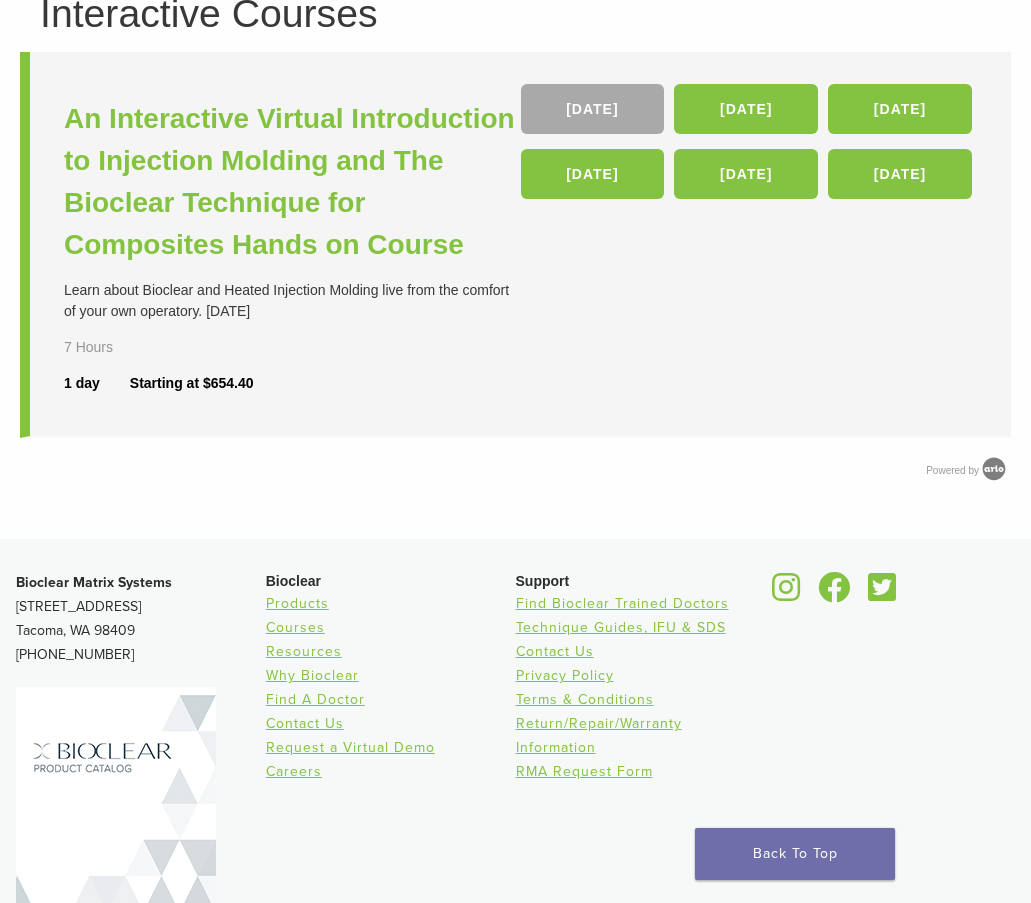 click on "1 day
Starting at $654.40" at bounding box center (292, 383) 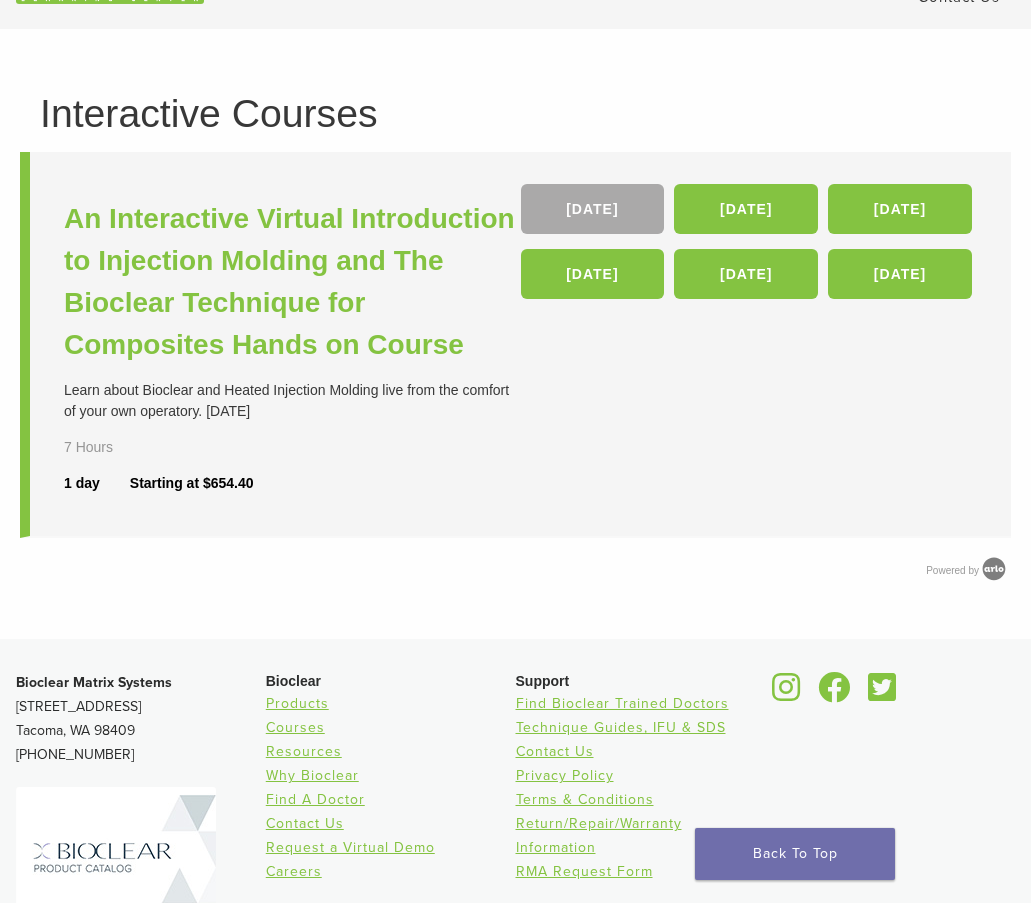 scroll, scrollTop: 0, scrollLeft: 0, axis: both 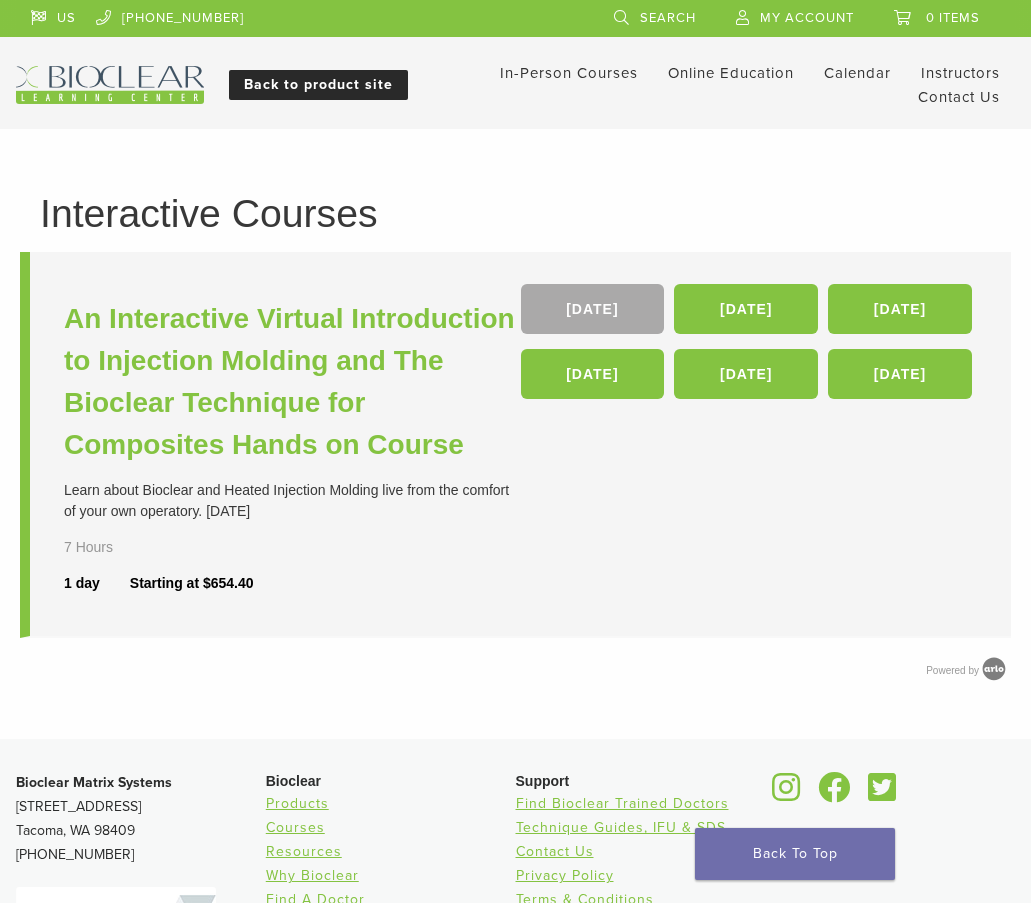 click on "Back to product site" at bounding box center [318, 85] 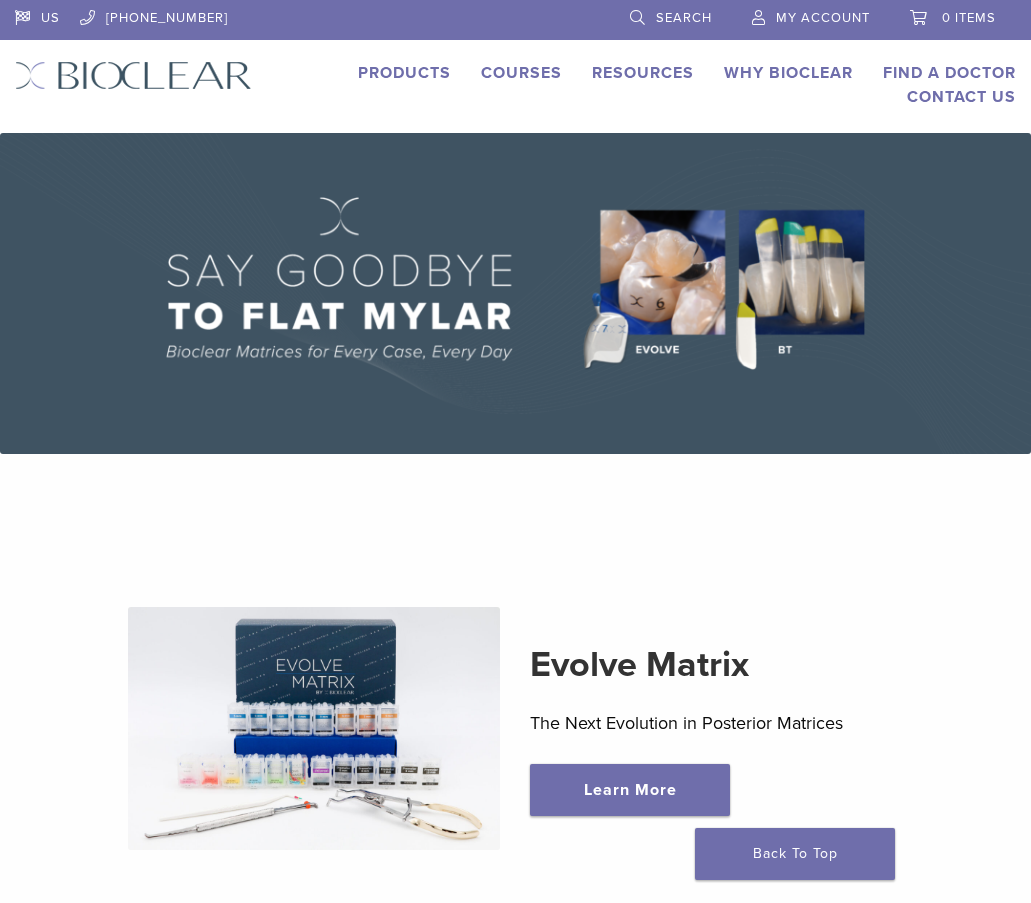 scroll, scrollTop: 0, scrollLeft: 0, axis: both 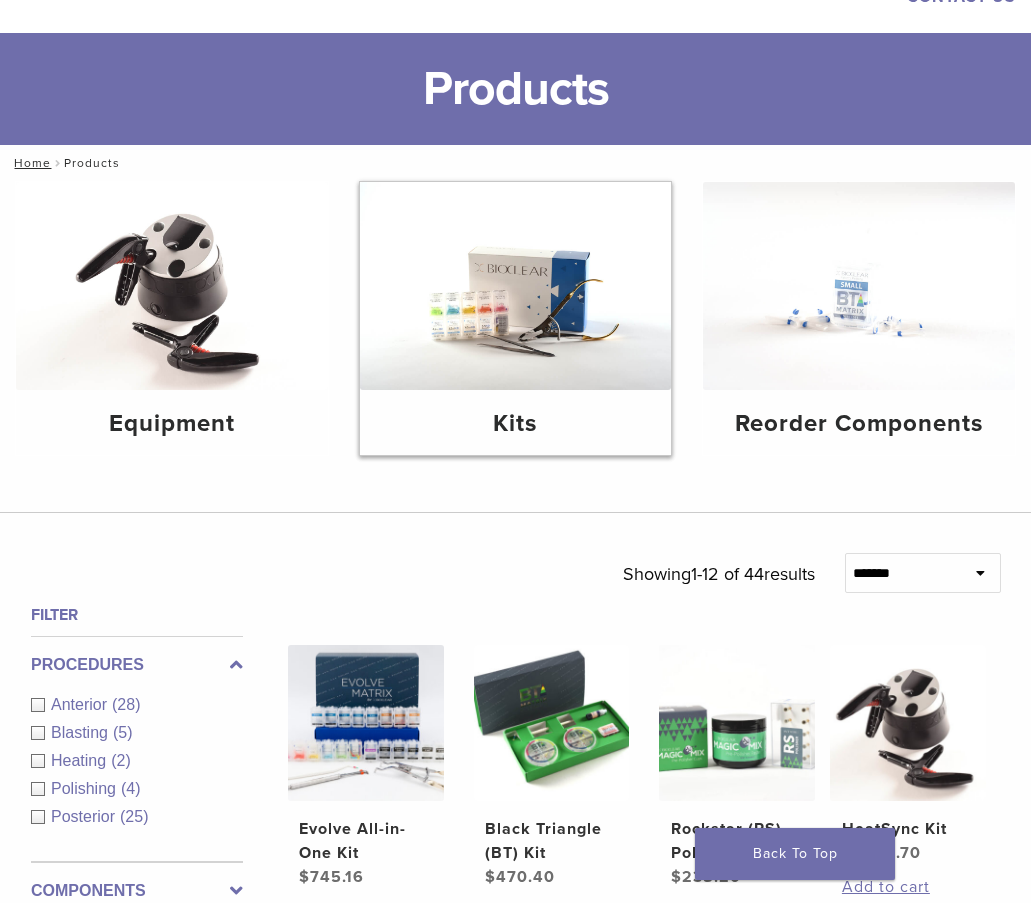 click at bounding box center (516, 286) 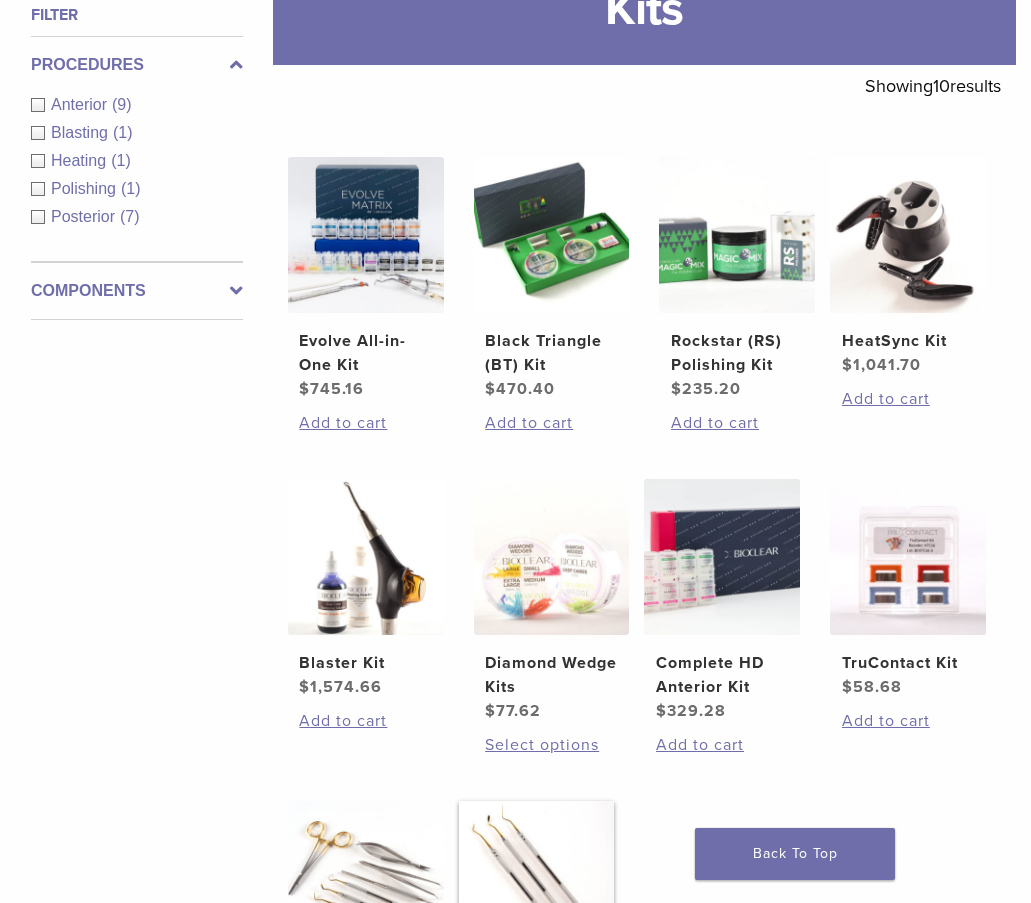 scroll, scrollTop: 300, scrollLeft: 0, axis: vertical 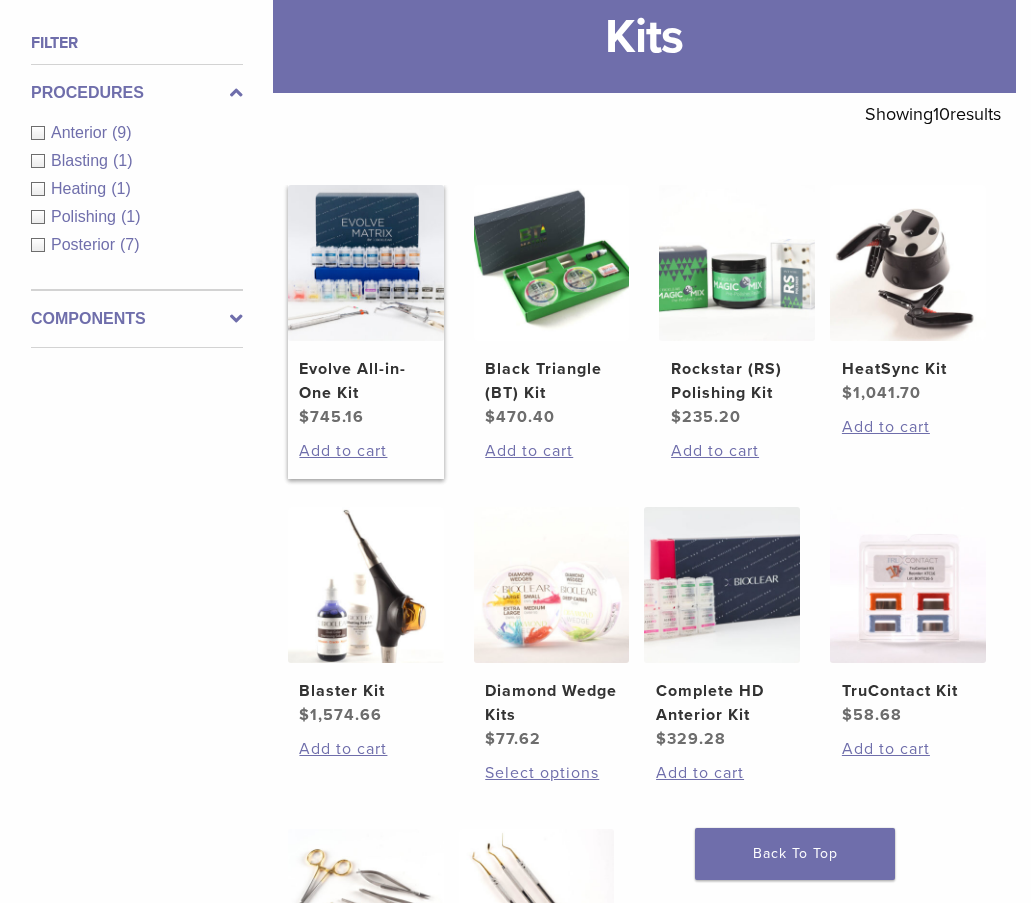 click at bounding box center [366, 263] 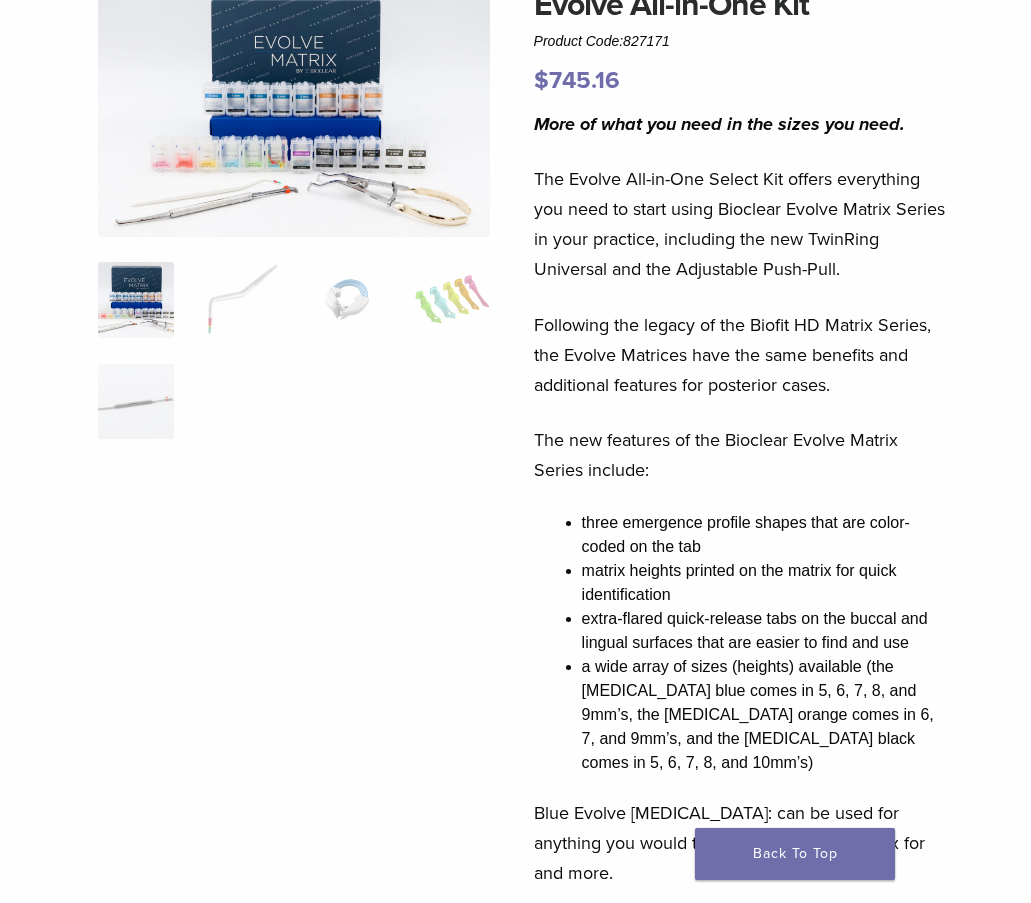 scroll, scrollTop: 0, scrollLeft: 0, axis: both 